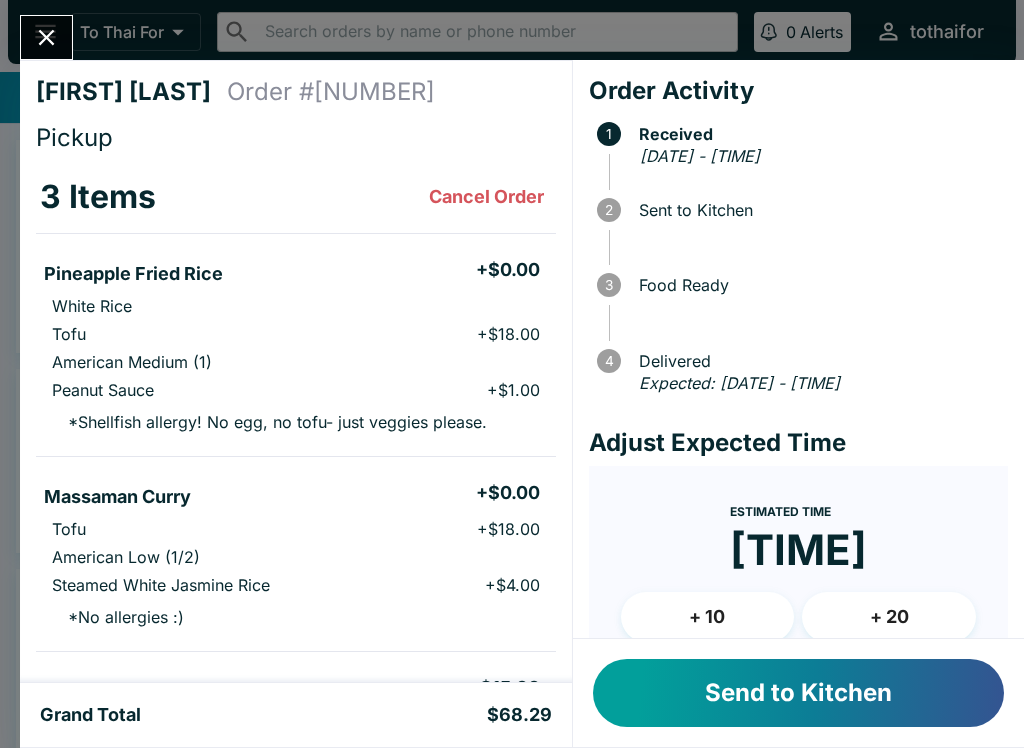 scroll, scrollTop: 0, scrollLeft: 0, axis: both 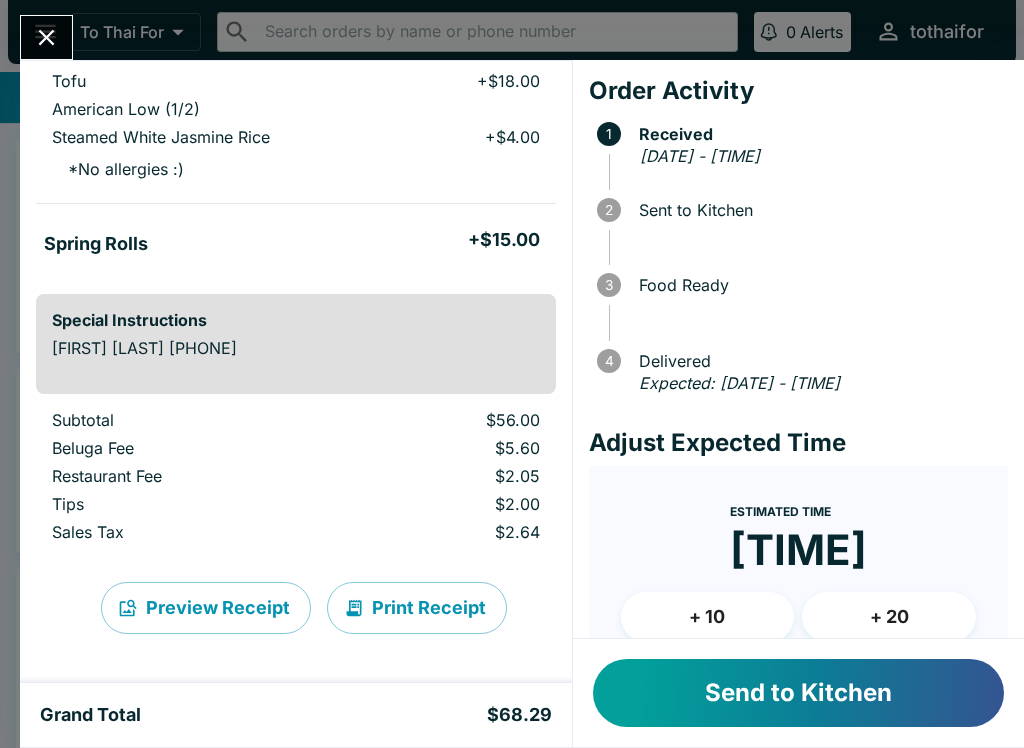 click on "Send to Kitchen" at bounding box center (798, 693) 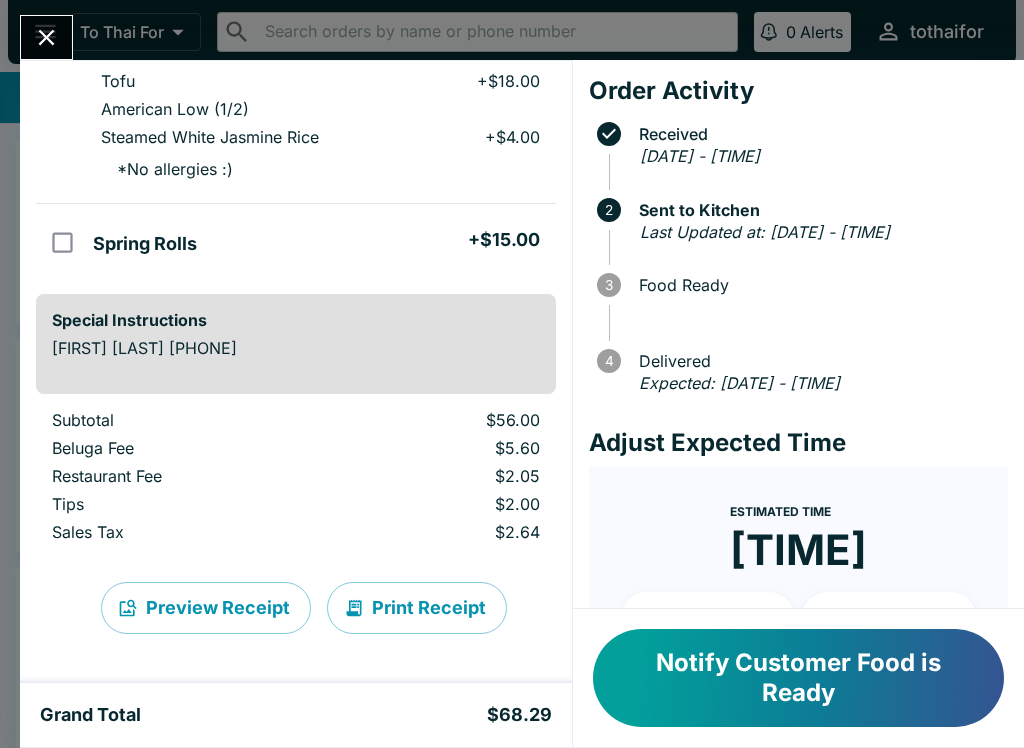 scroll, scrollTop: 448, scrollLeft: 0, axis: vertical 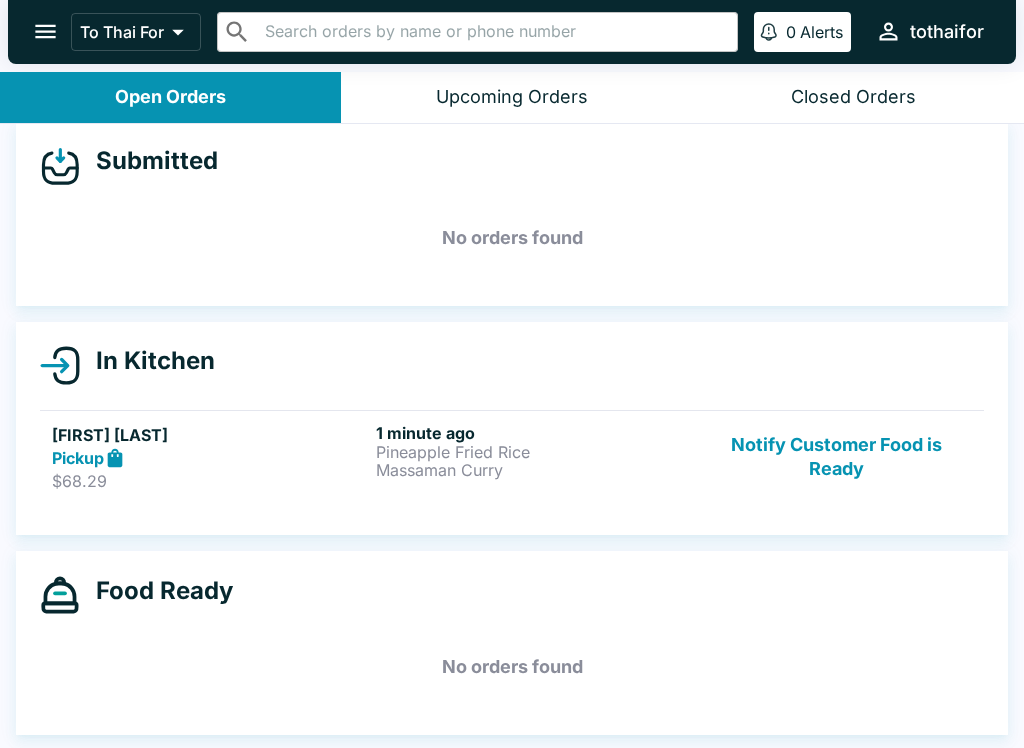click on "[FIRST] [LAST]" at bounding box center (210, 435) 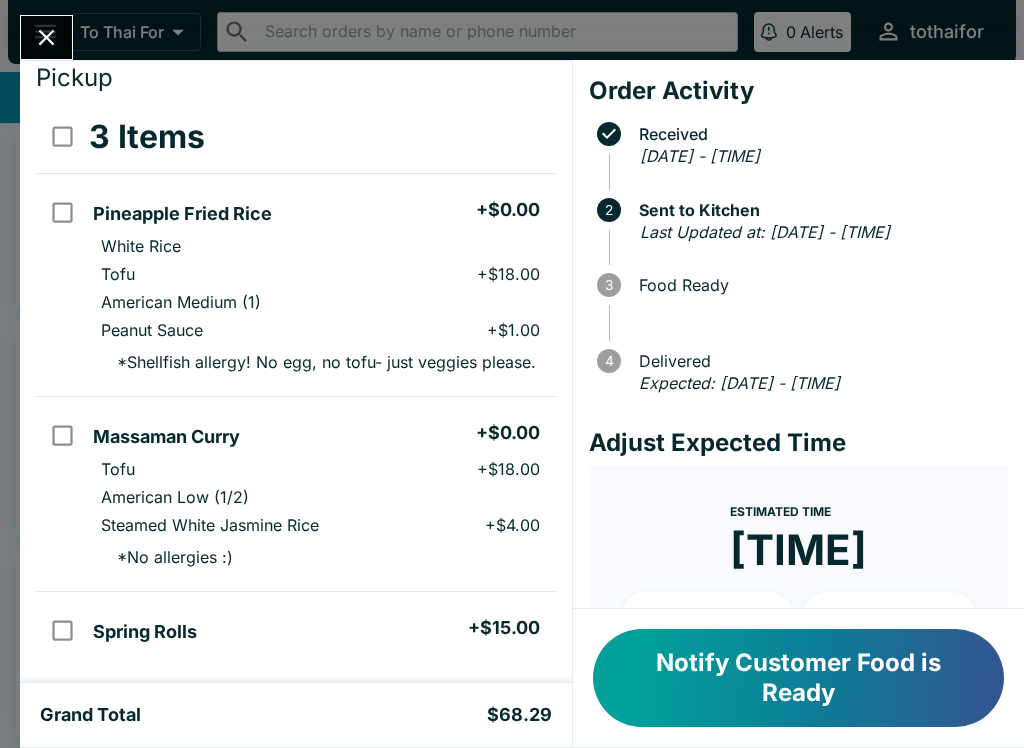 scroll, scrollTop: 65, scrollLeft: 0, axis: vertical 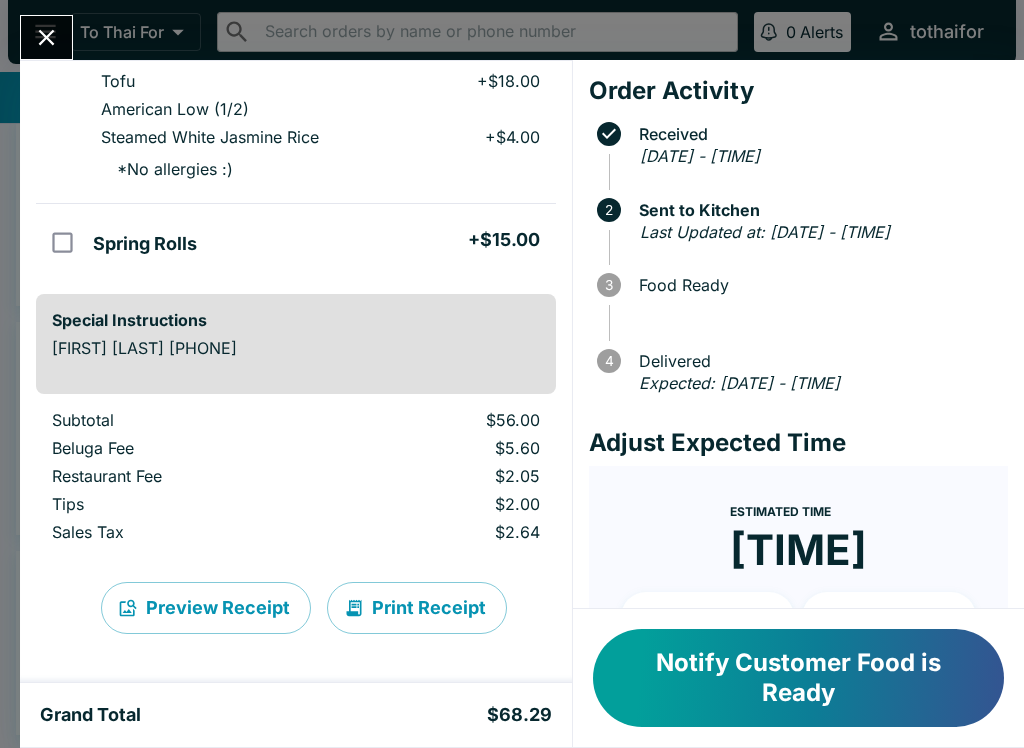 click 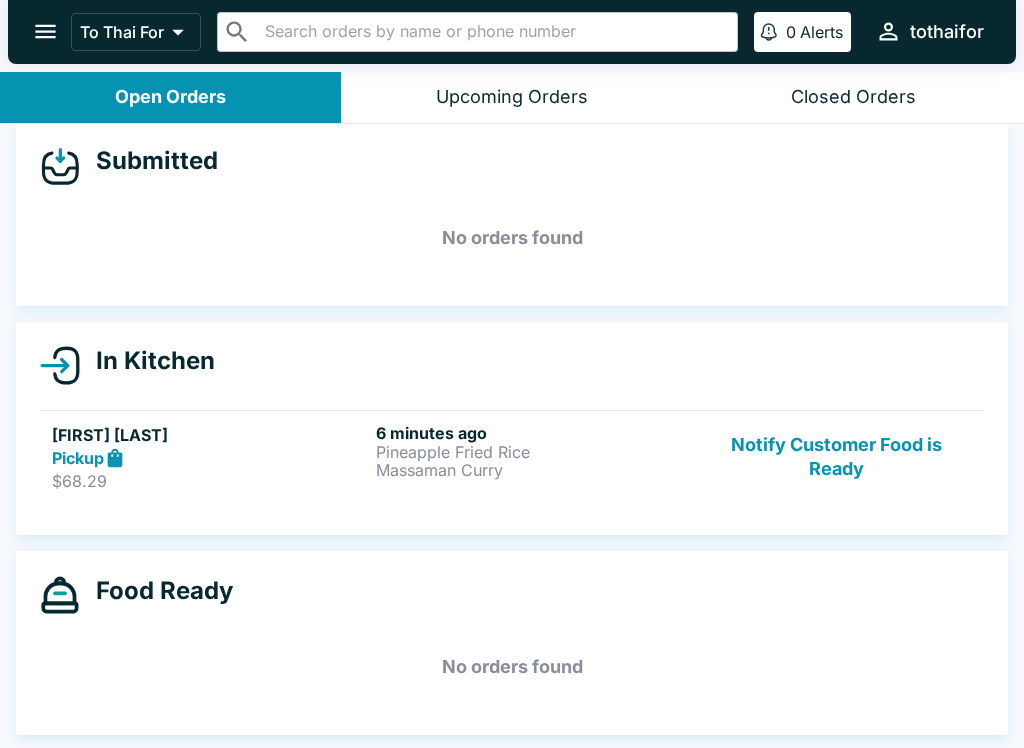 click on "Pineapple Fried Rice" at bounding box center [534, 452] 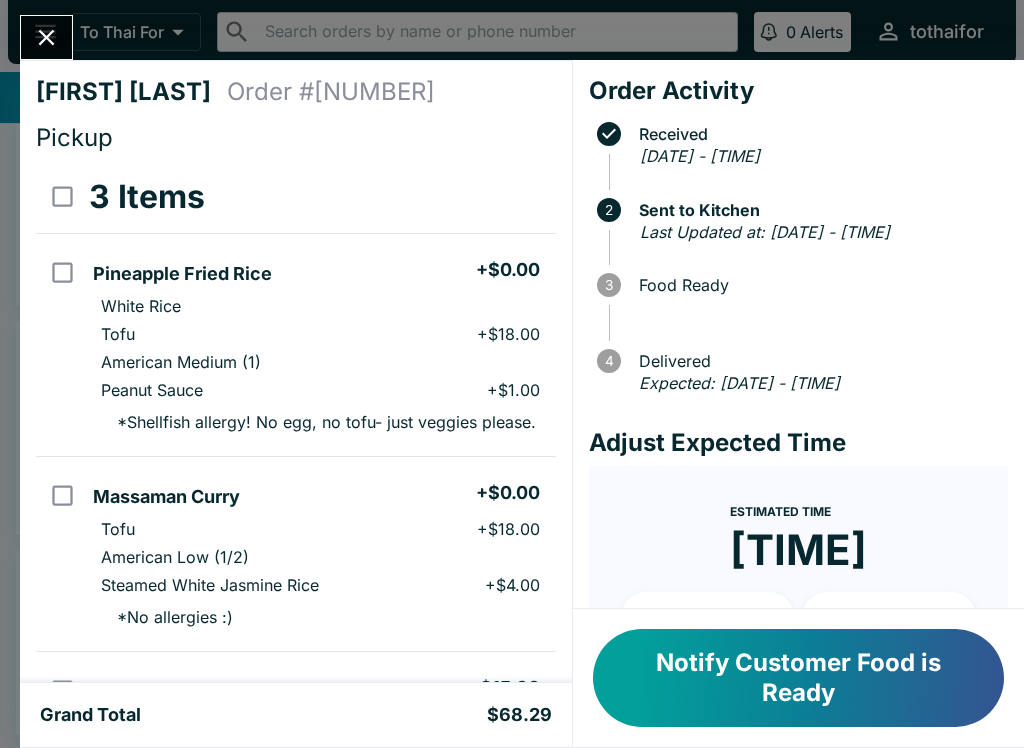 click 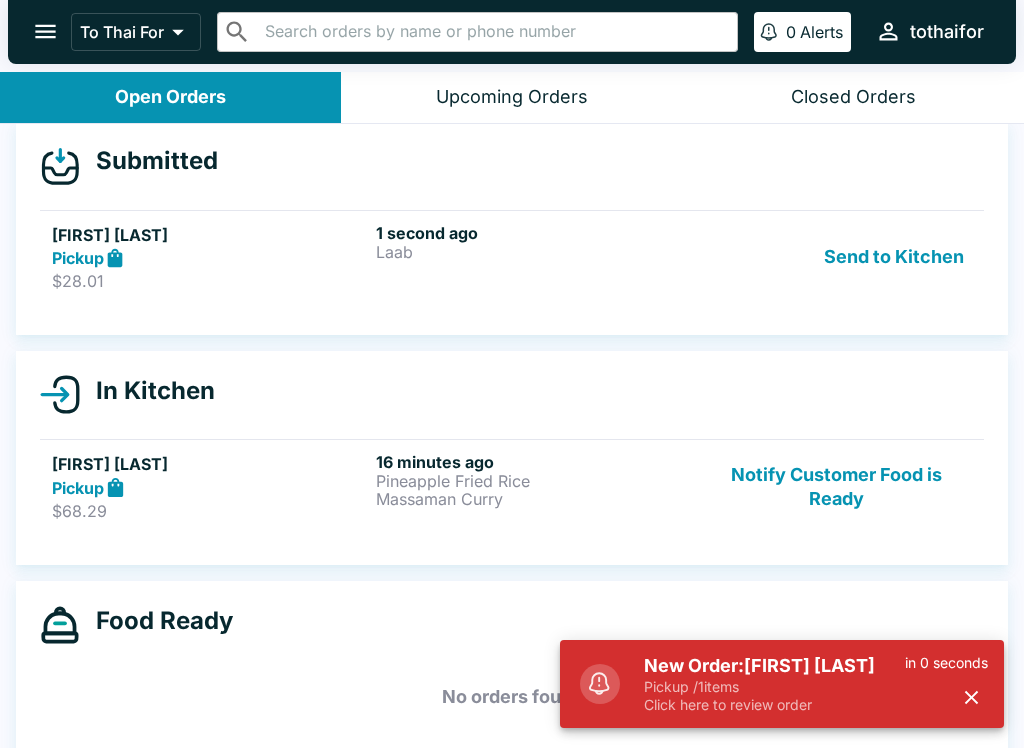 click on "Pickup   /  1  items" at bounding box center (774, 687) 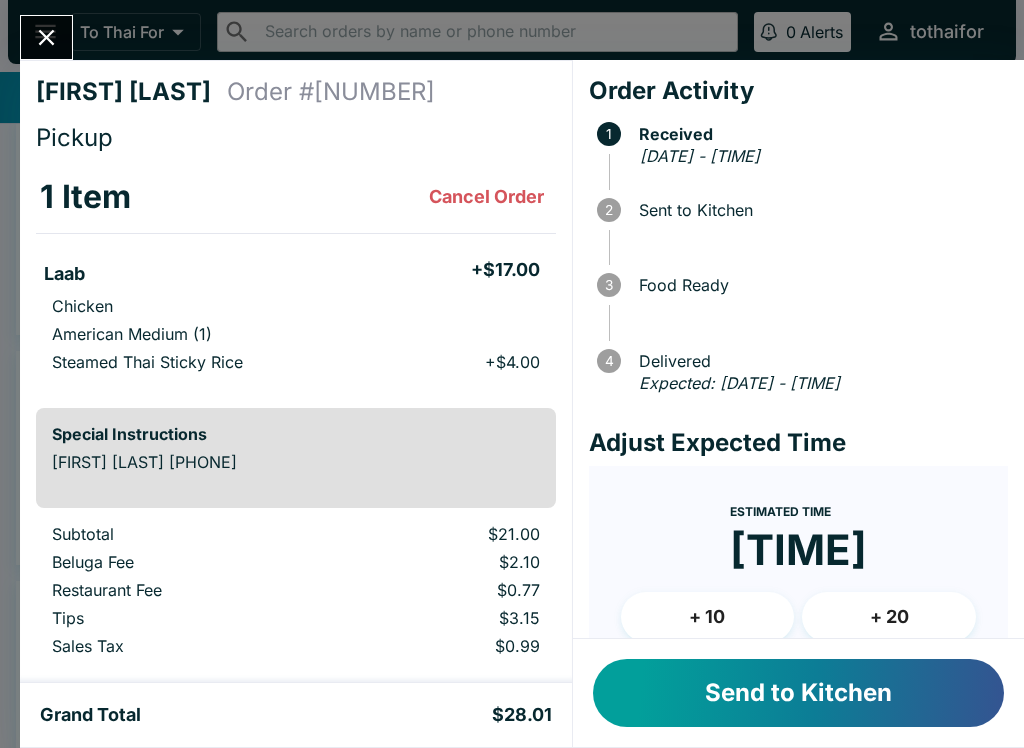 click on "Send to Kitchen" at bounding box center (798, 693) 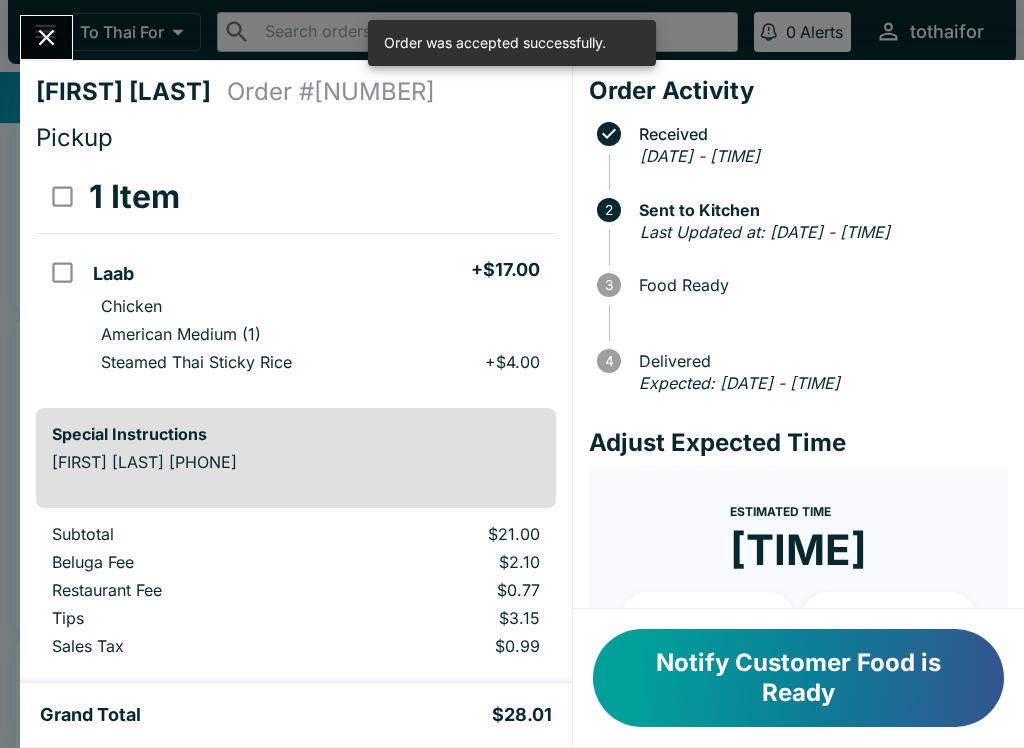 click 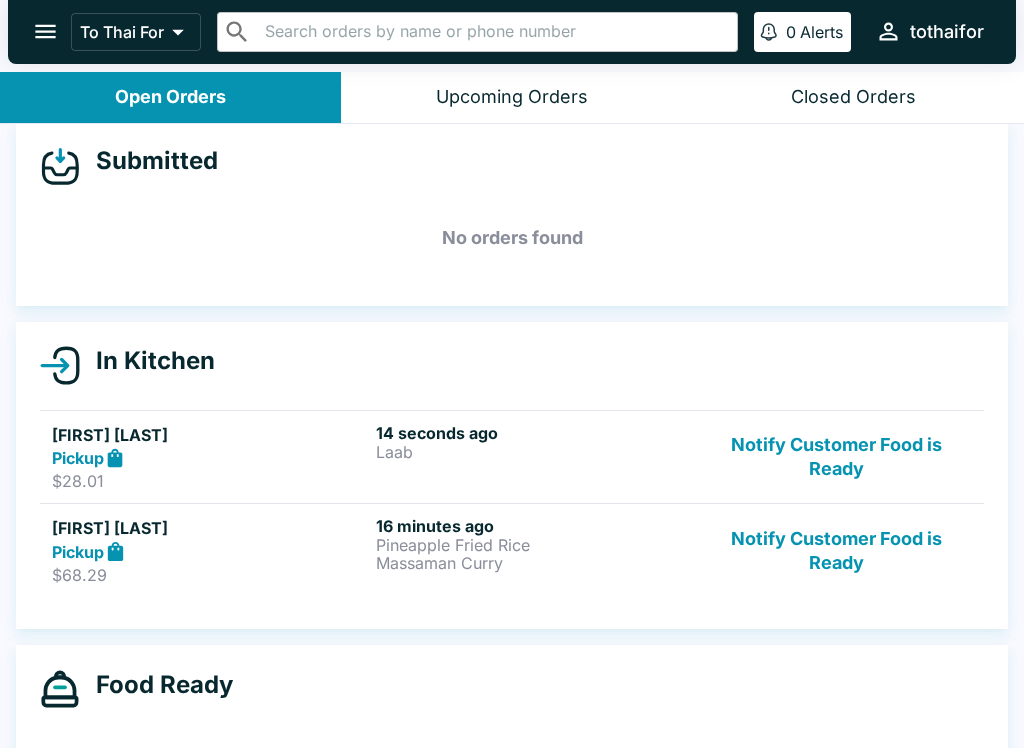 click on "Pickup" at bounding box center [78, 552] 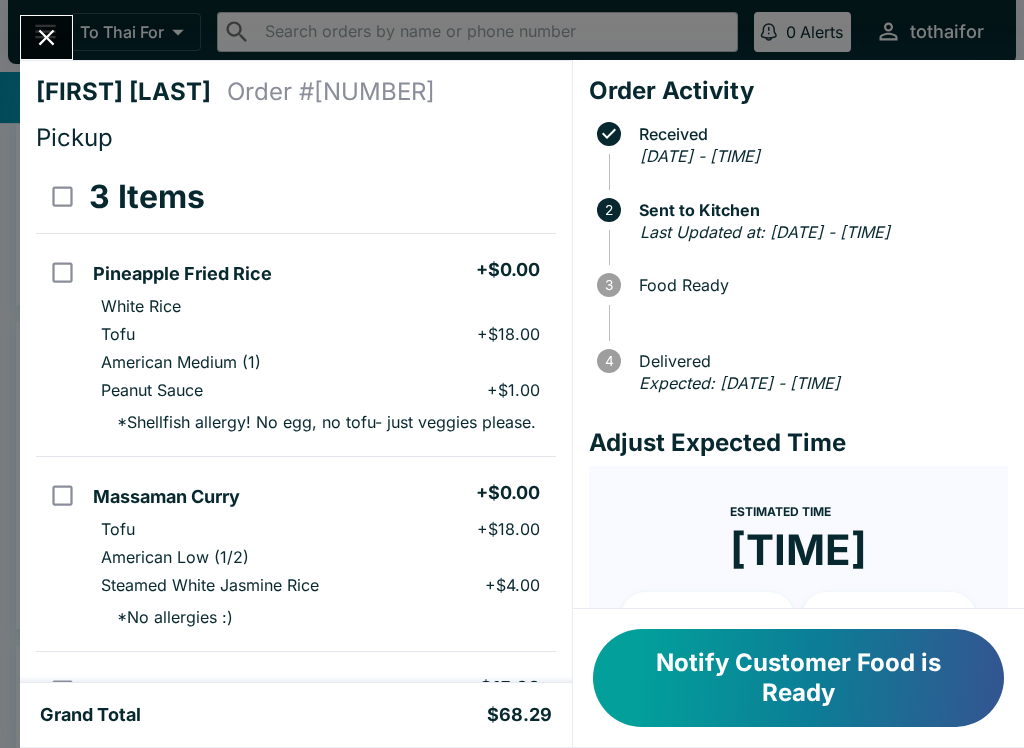 scroll, scrollTop: 0, scrollLeft: 0, axis: both 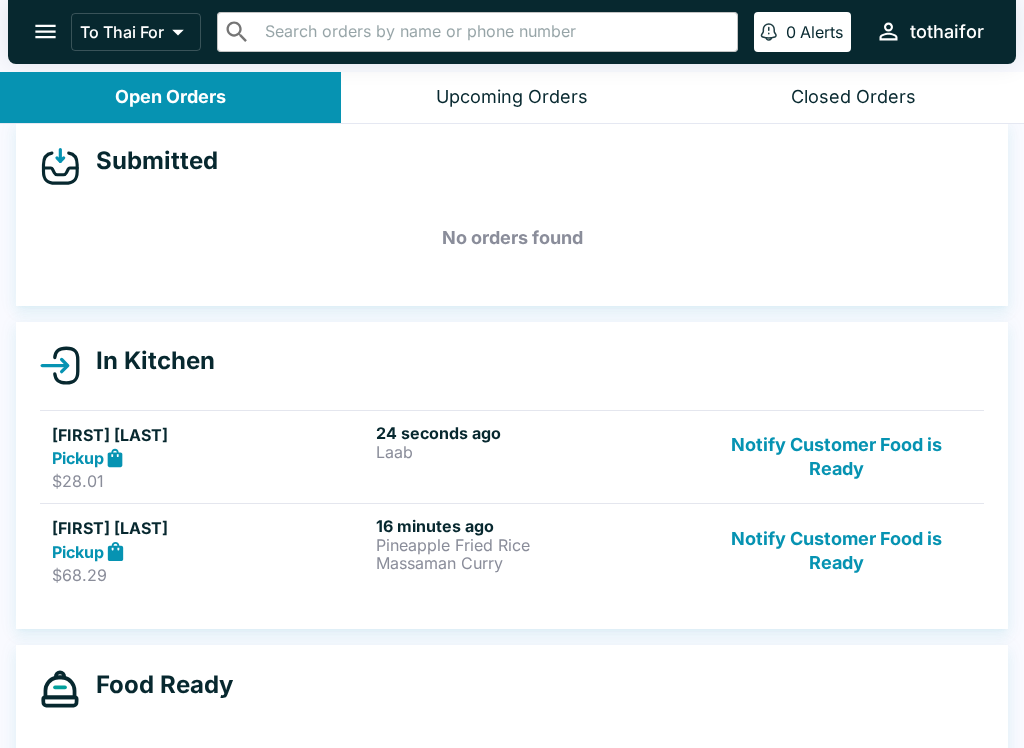 click on "Open Orders" at bounding box center [170, 97] 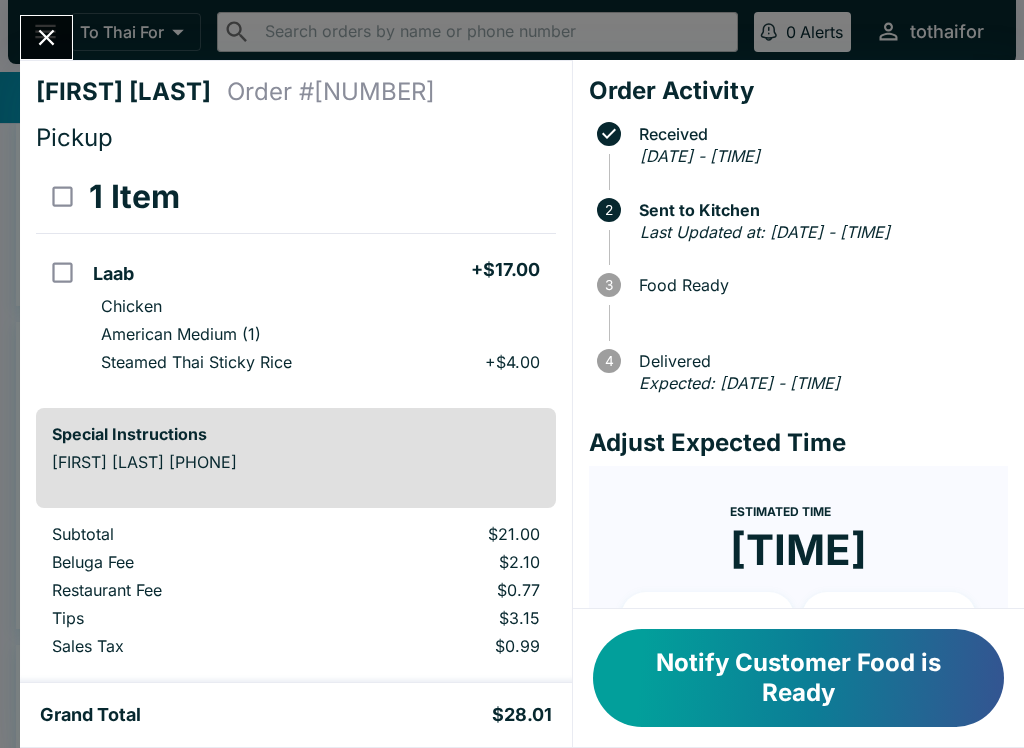 click 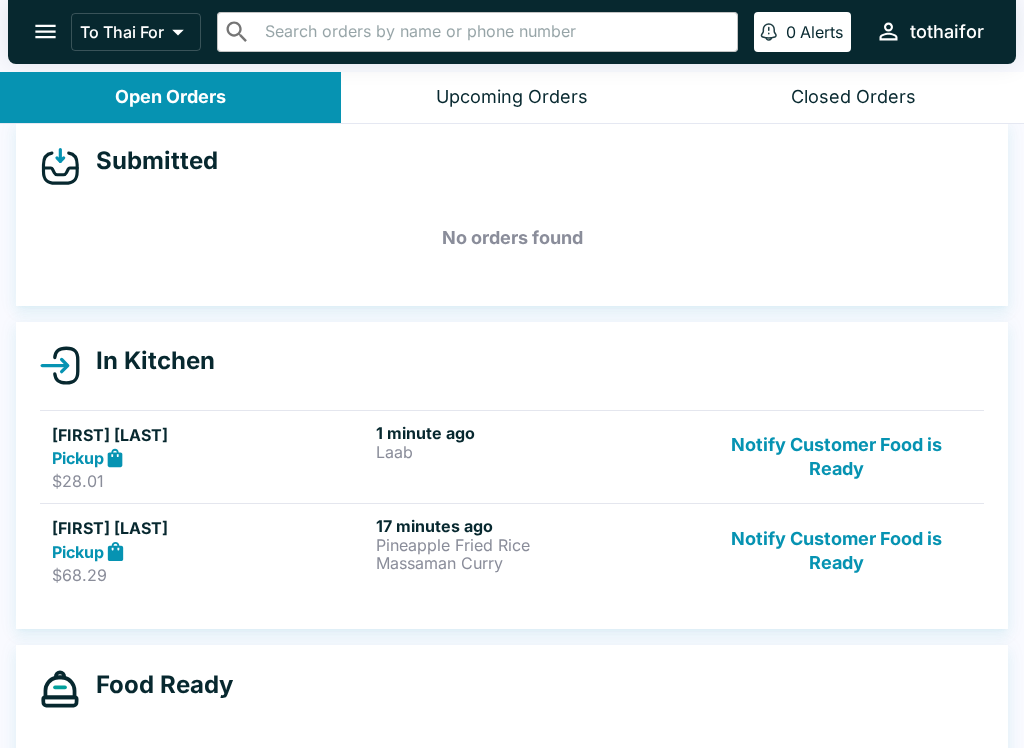 click on "Massaman Curry" at bounding box center [534, 563] 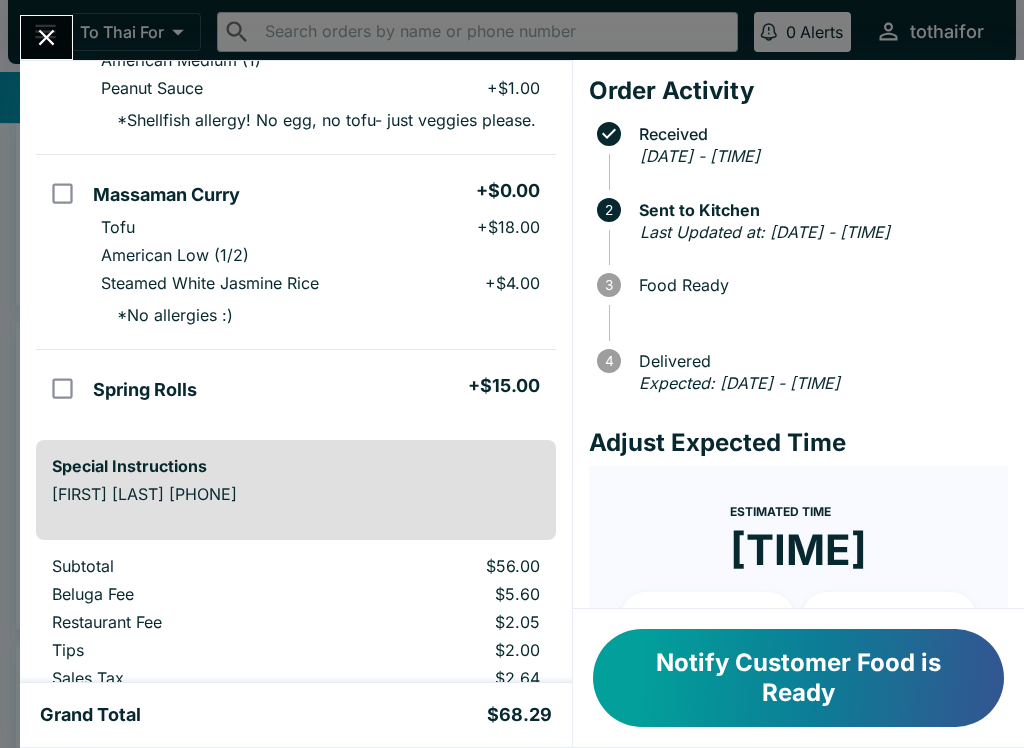 scroll, scrollTop: 303, scrollLeft: 0, axis: vertical 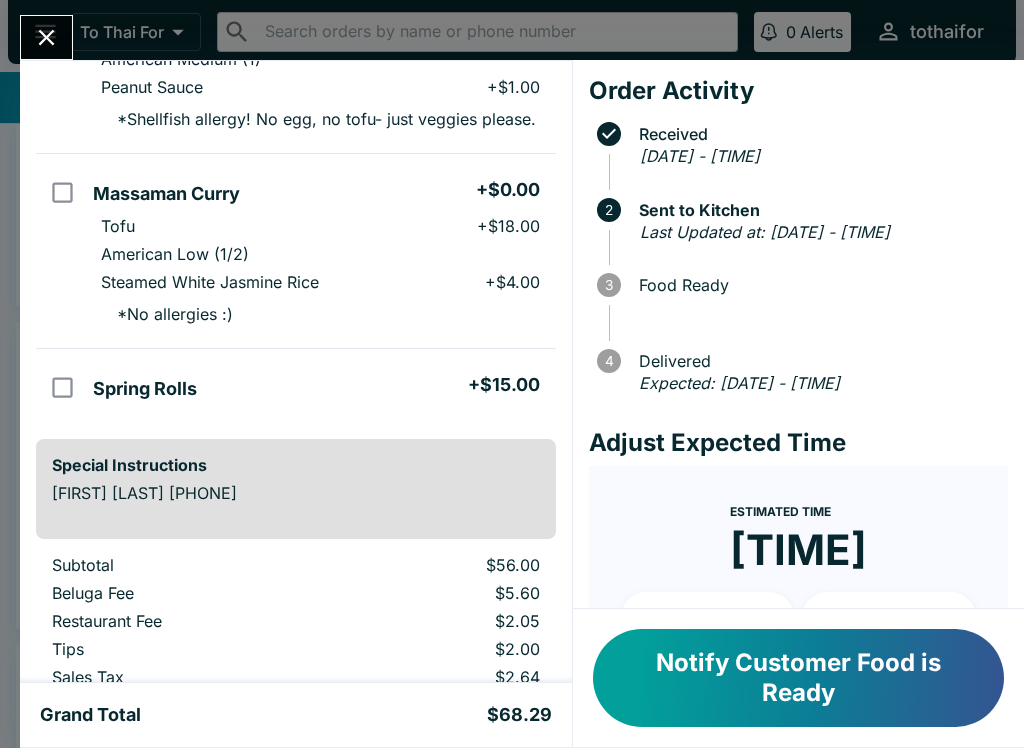 click on "Notify Customer Food is Ready" at bounding box center [798, 678] 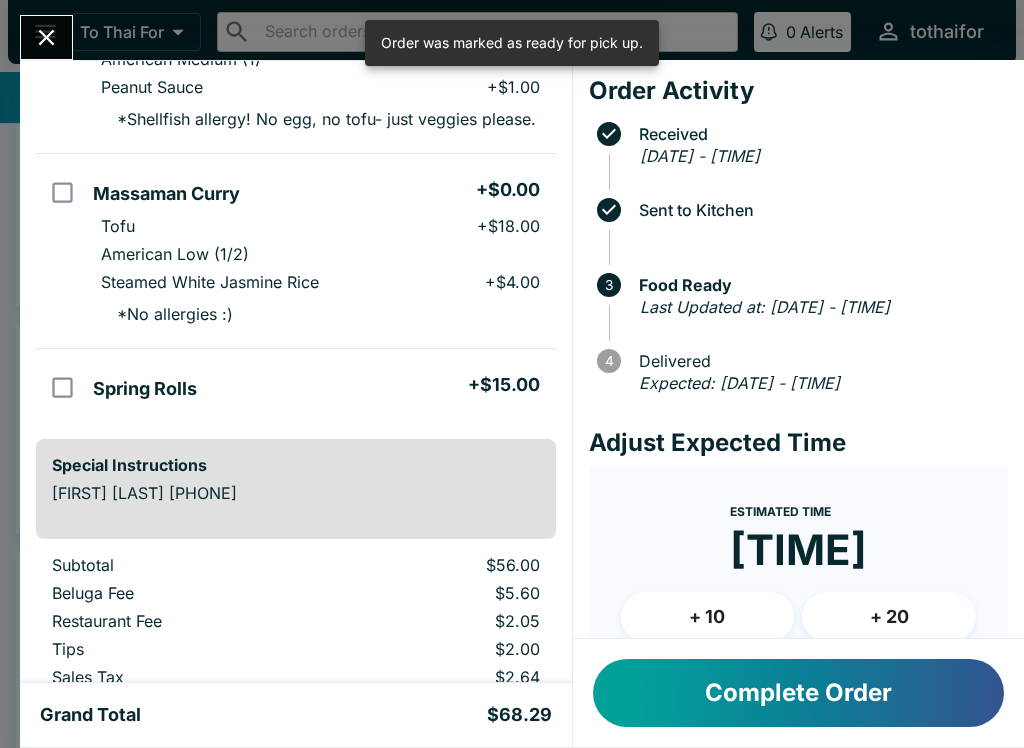 click 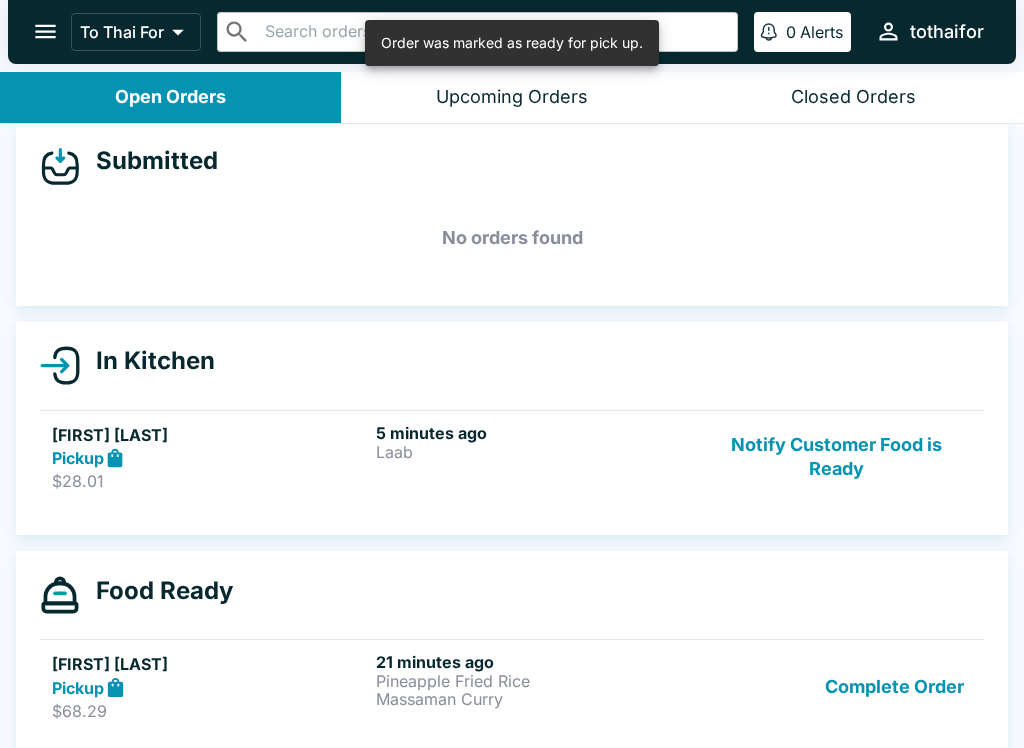 click on "Pickup" at bounding box center (210, 458) 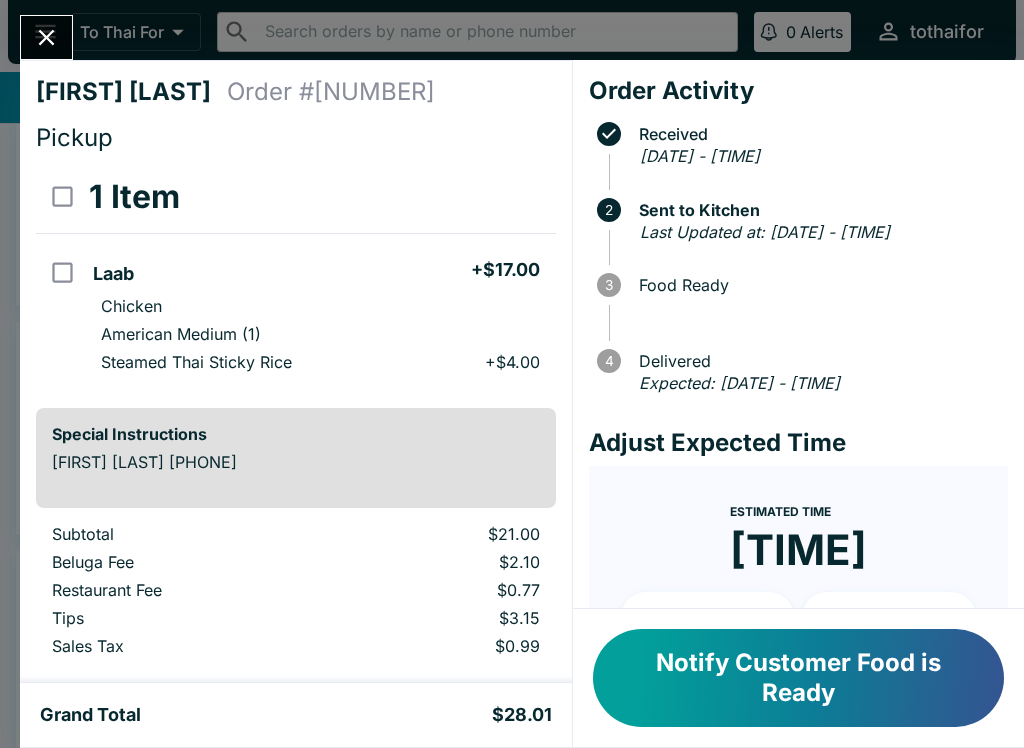 click at bounding box center [46, 37] 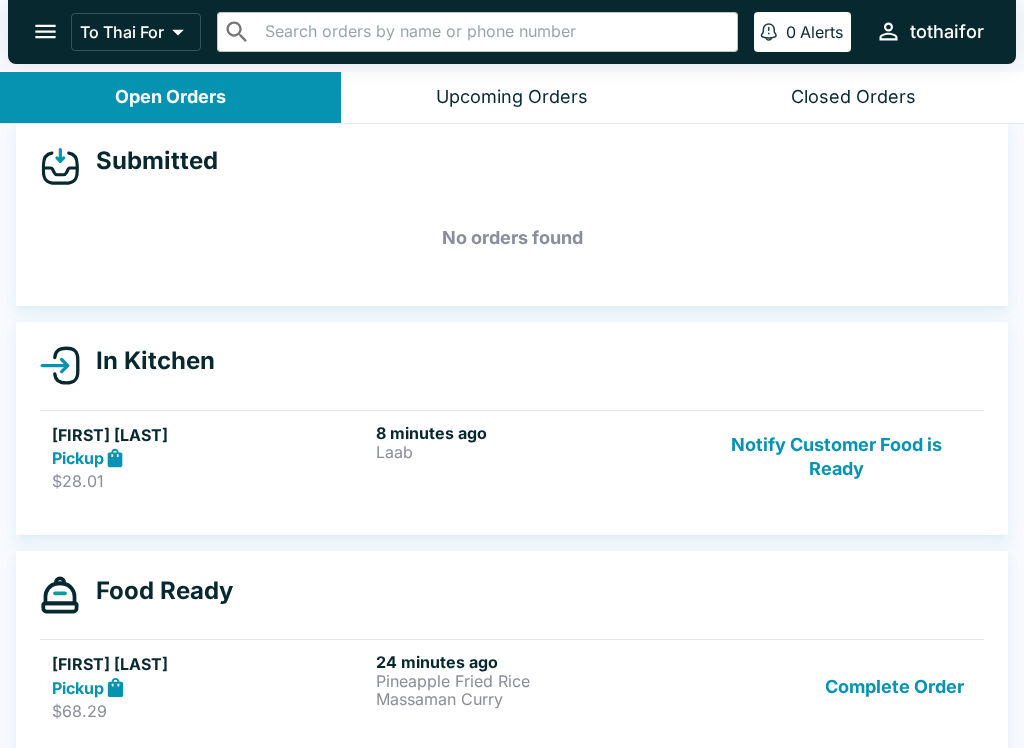 click on "Complete Order" at bounding box center [894, 686] 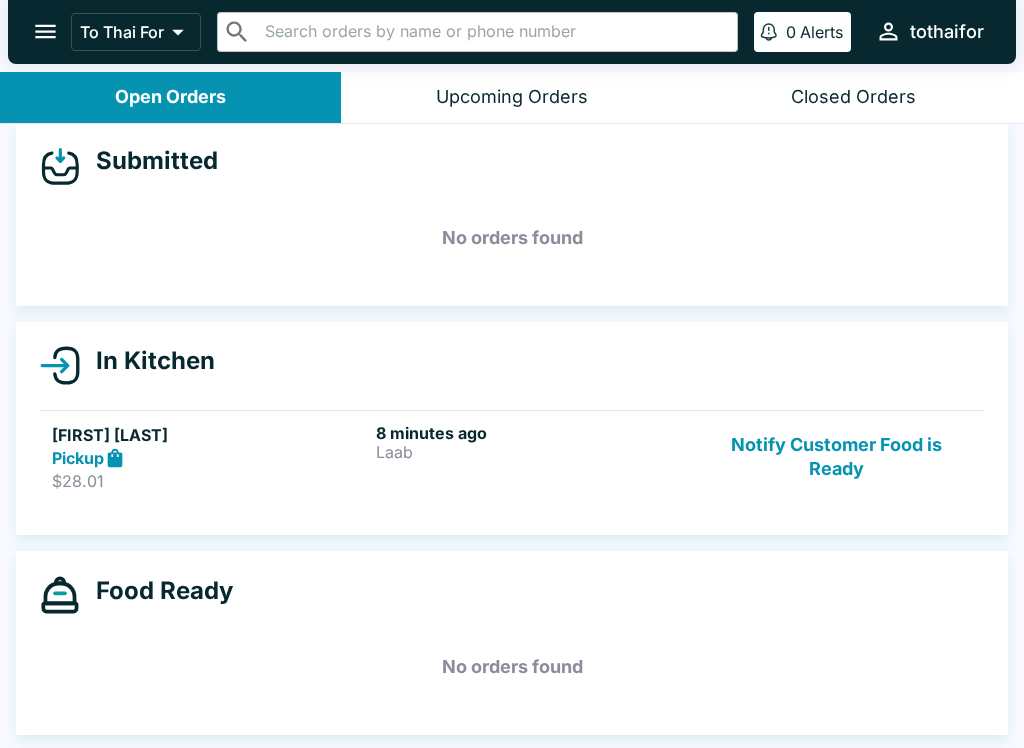 click on "Pickup" at bounding box center [210, 458] 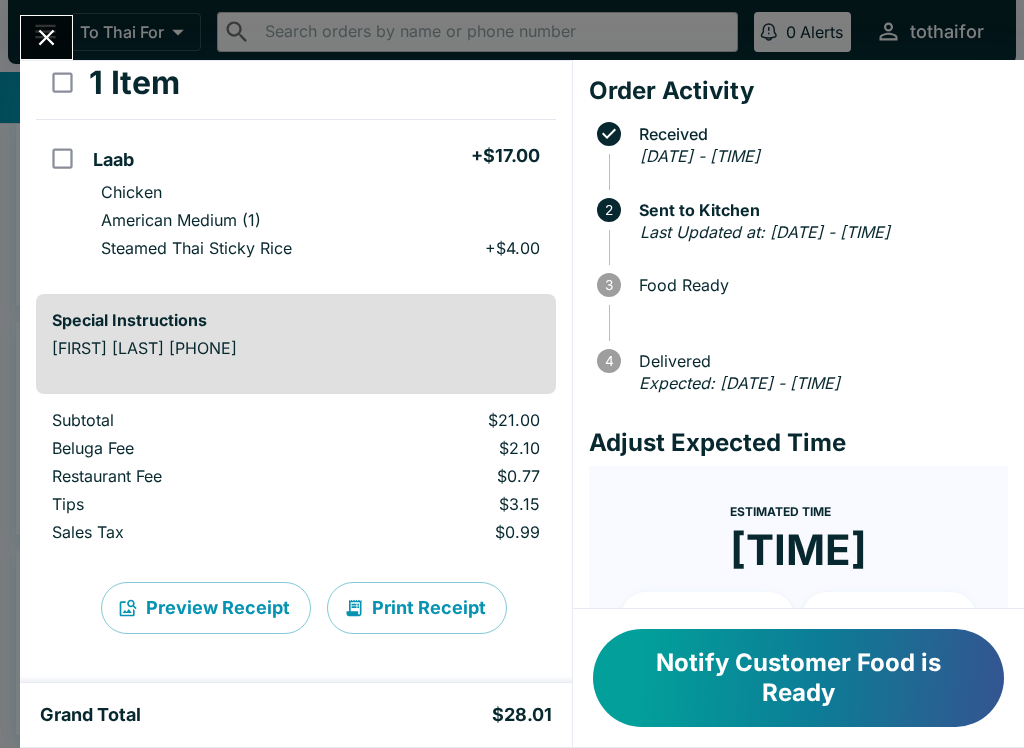 scroll, scrollTop: 114, scrollLeft: 0, axis: vertical 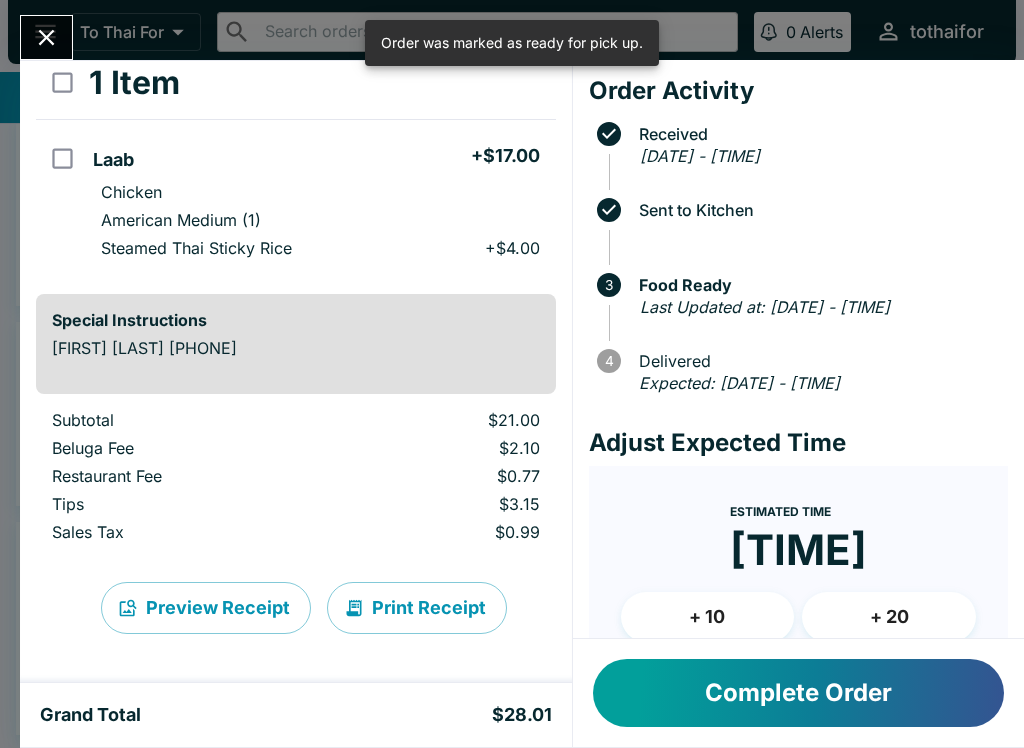 click at bounding box center (46, 37) 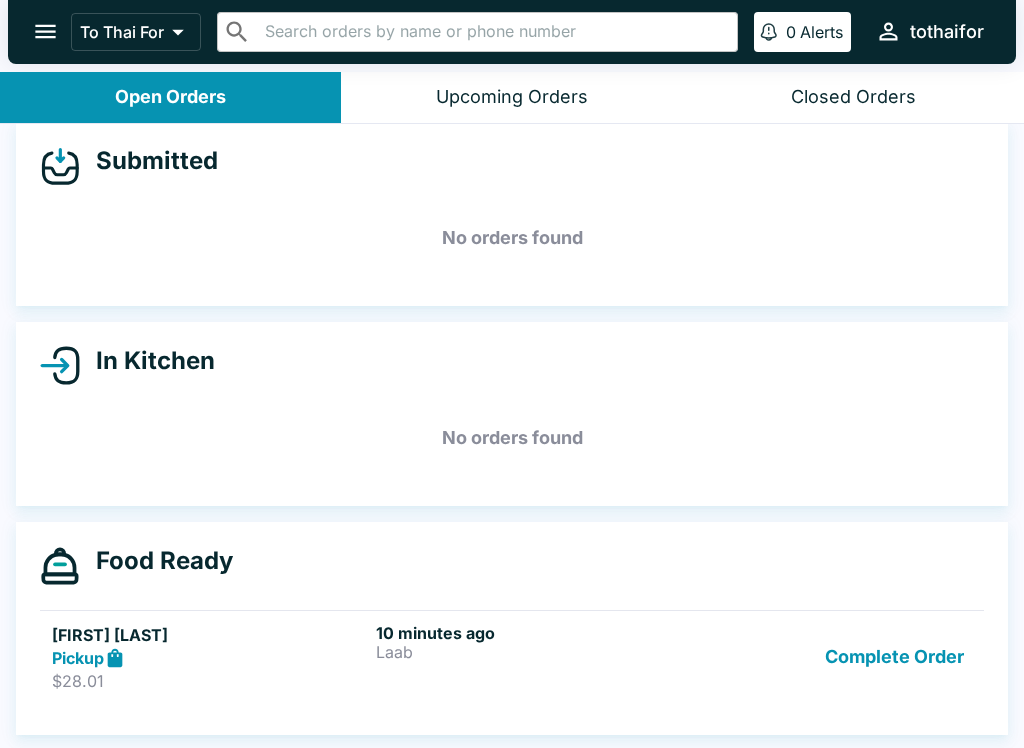 click on "Complete Order" at bounding box center (894, 657) 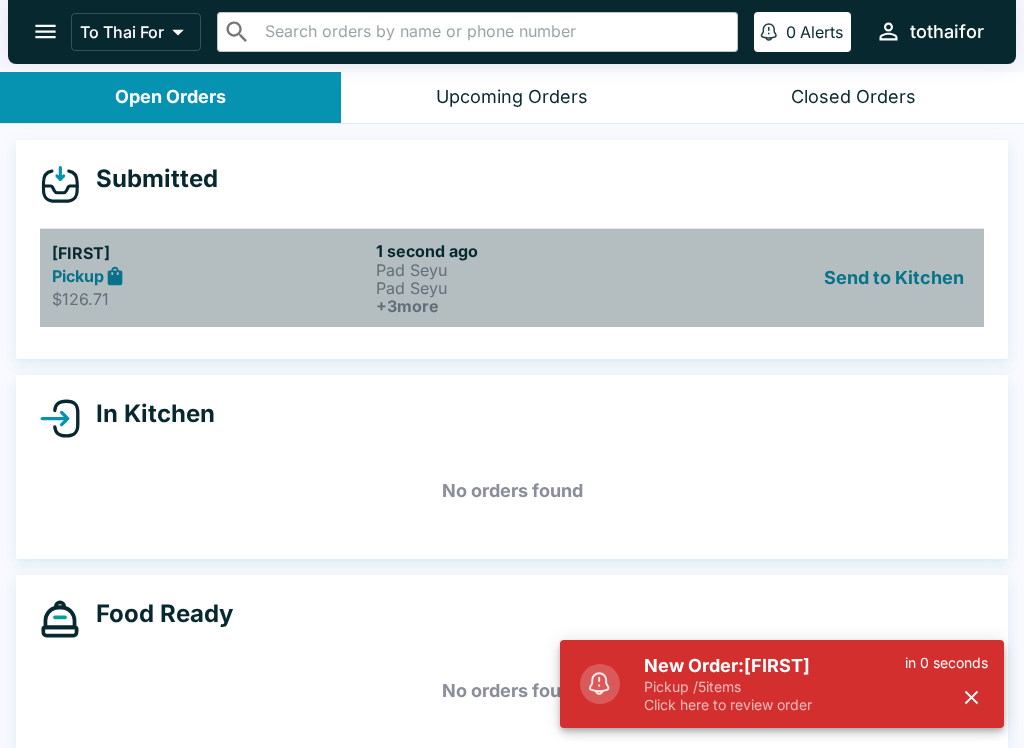 click on "[FIRST]" at bounding box center (210, 253) 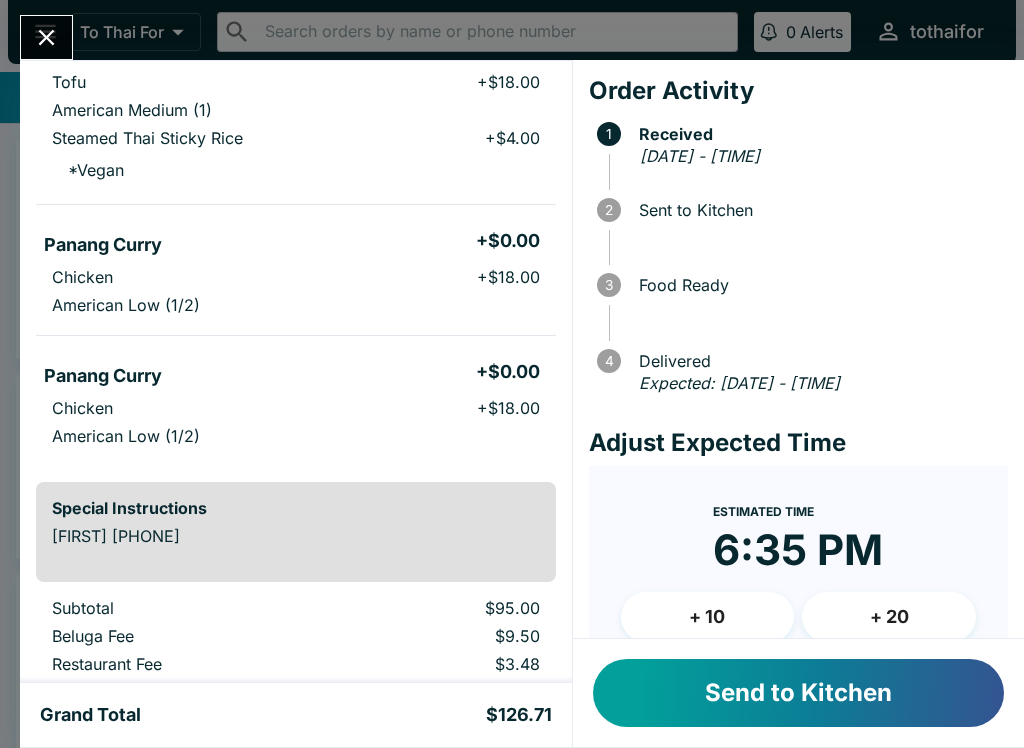 click on "Send to Kitchen" at bounding box center [798, 693] 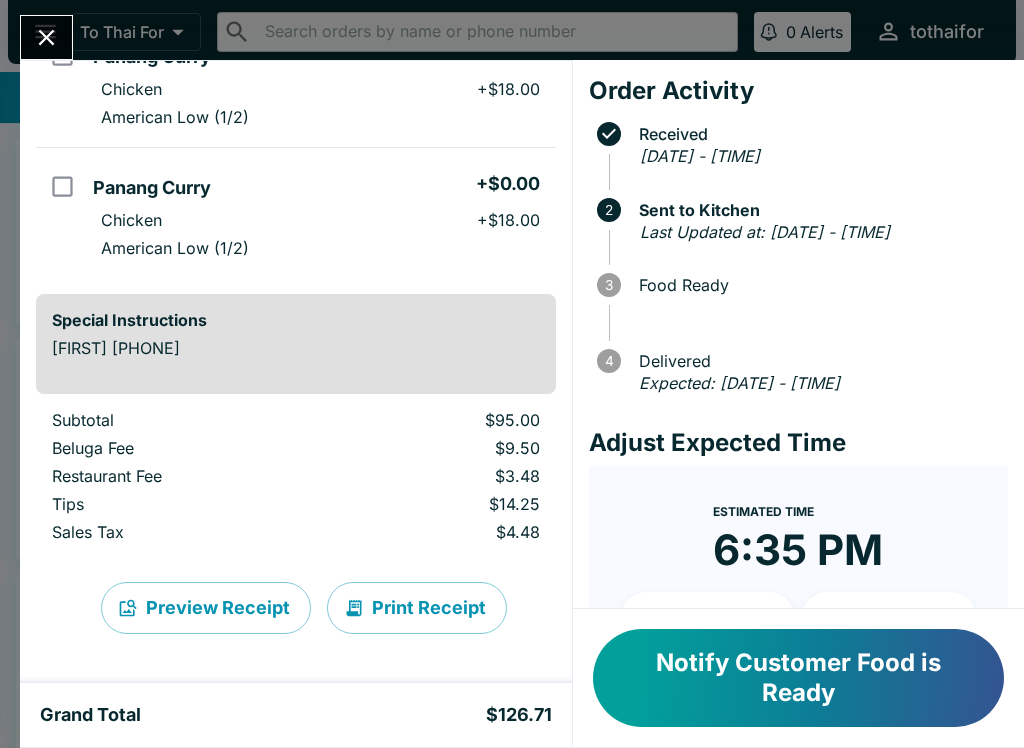scroll, scrollTop: 674, scrollLeft: 0, axis: vertical 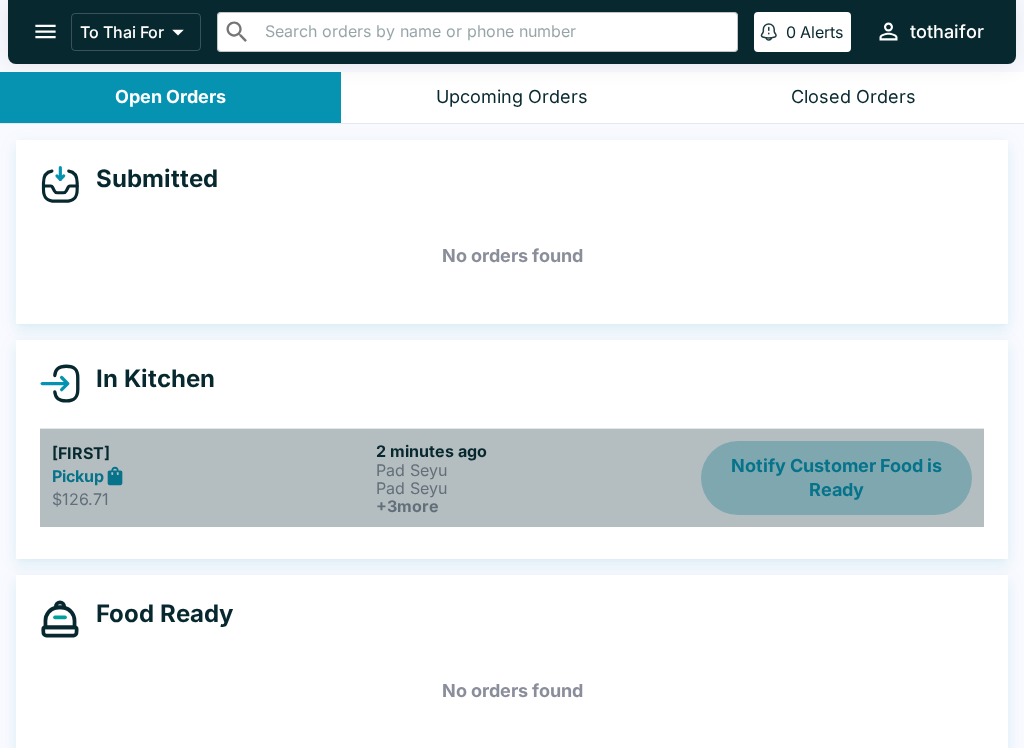 click on "Notify Customer Food is Ready" at bounding box center [836, 478] 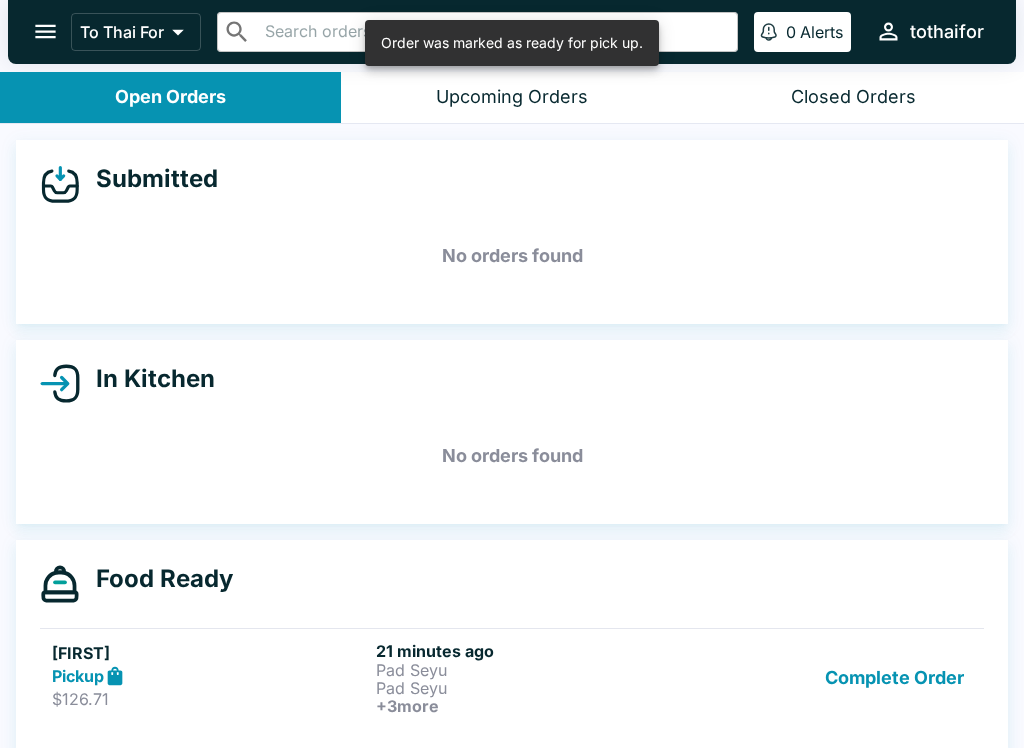 click on "[FIRST]" at bounding box center [210, 653] 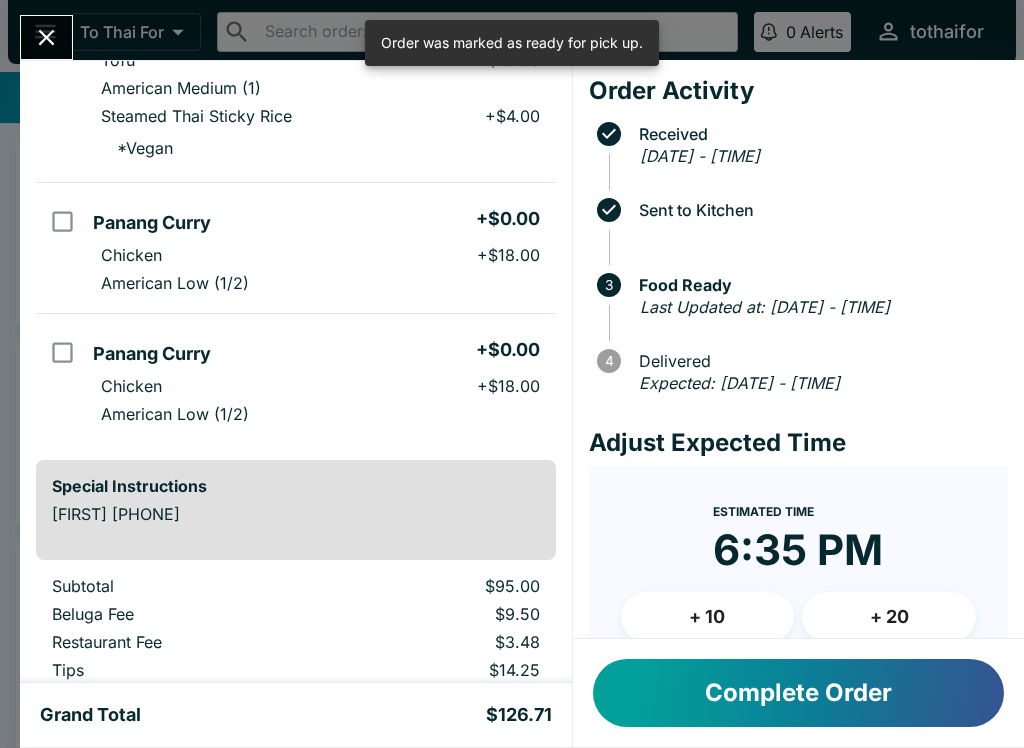scroll, scrollTop: 508, scrollLeft: 0, axis: vertical 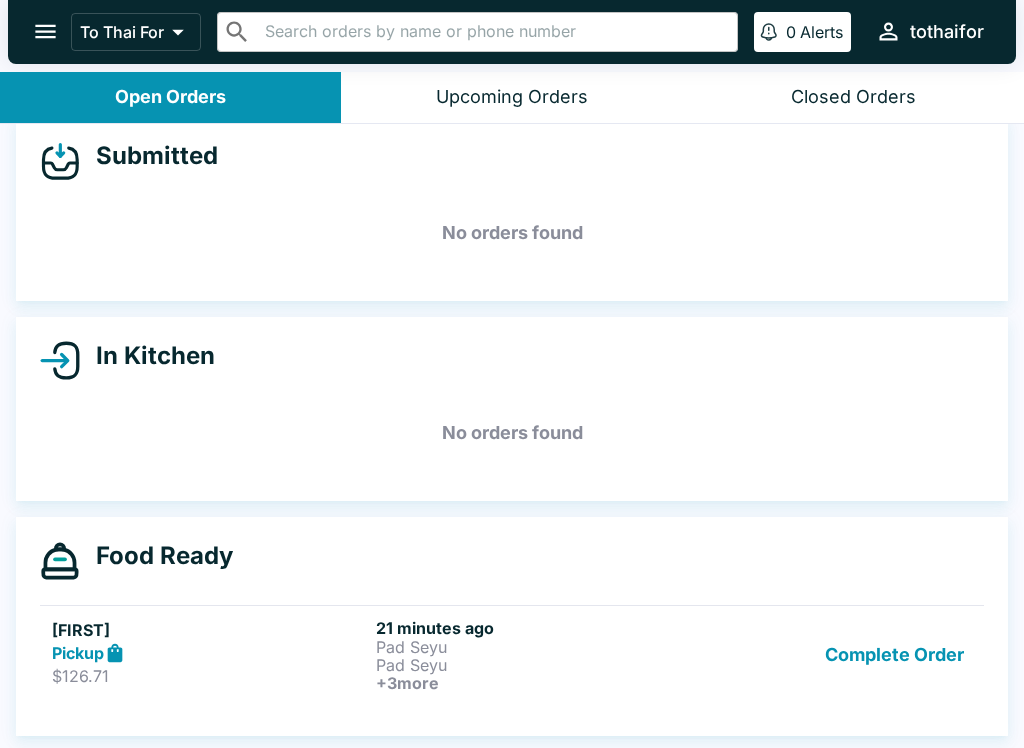 click on "Complete Order" at bounding box center (894, 655) 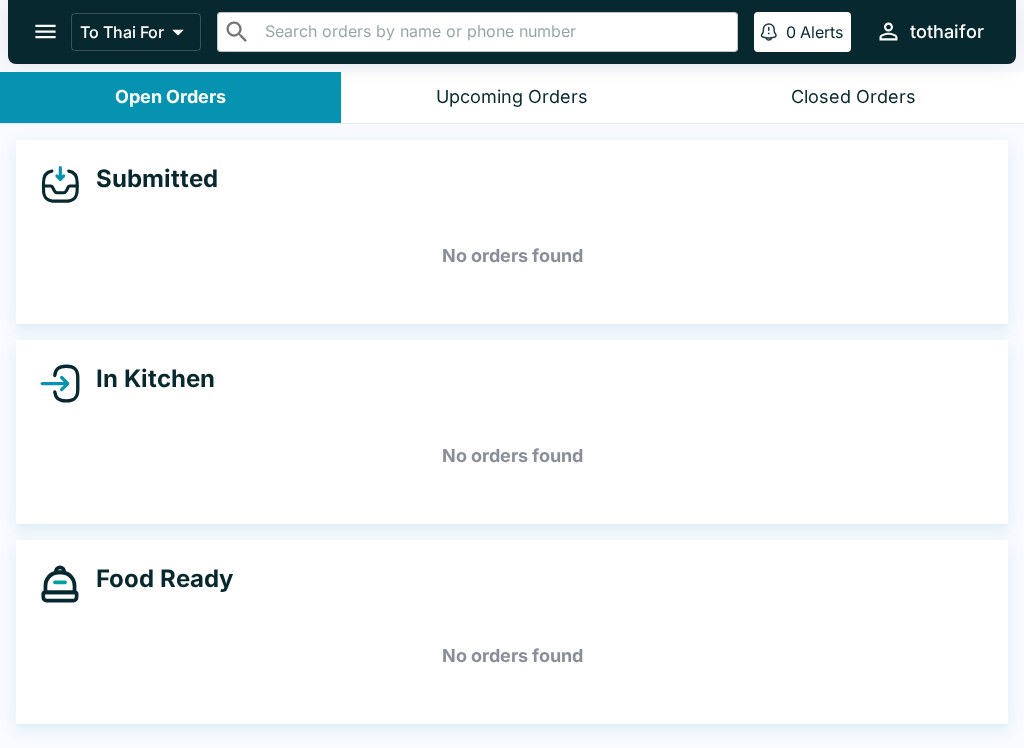 scroll, scrollTop: 0, scrollLeft: 0, axis: both 